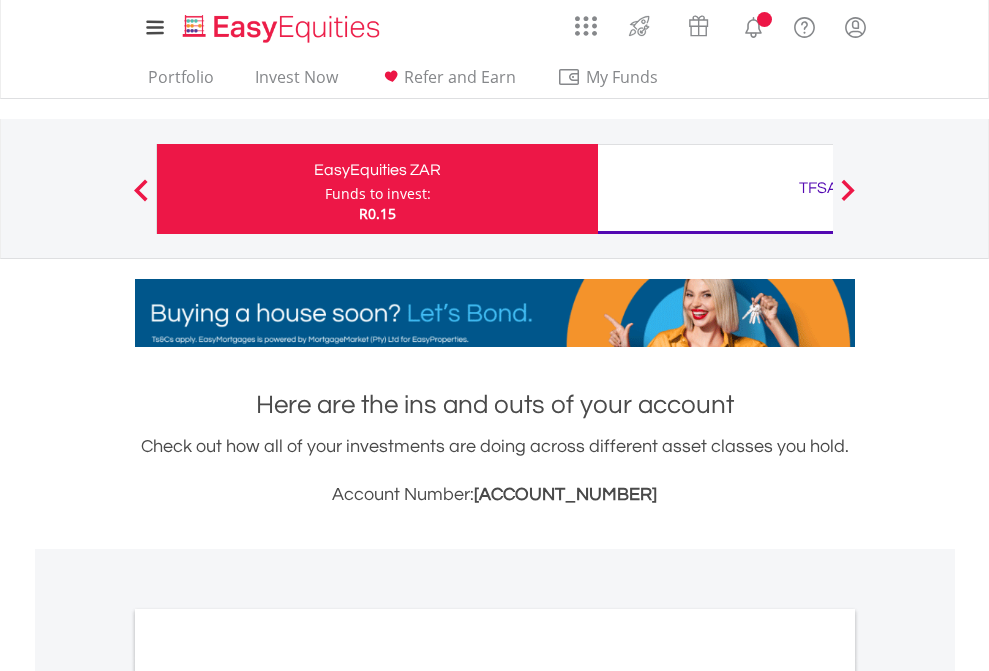 scroll, scrollTop: 0, scrollLeft: 0, axis: both 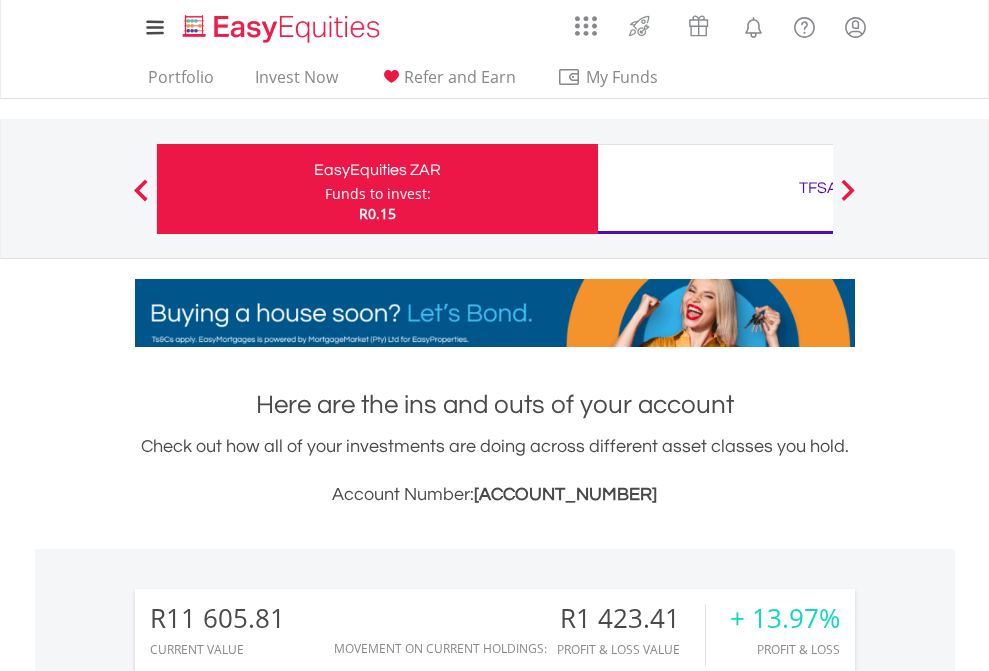 click on "Funds to invest:" at bounding box center (378, 194) 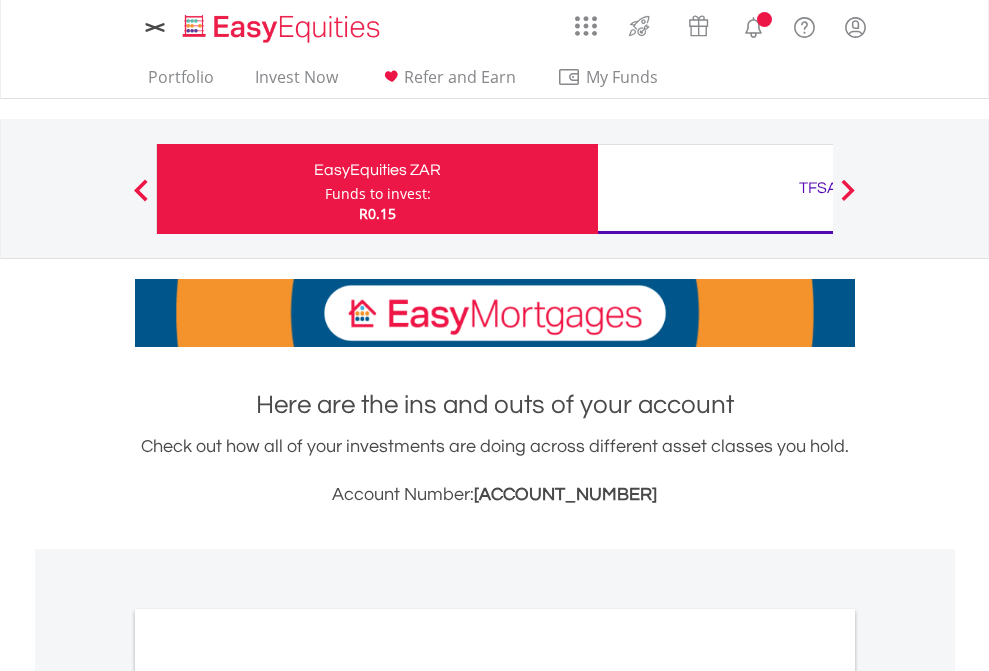 scroll, scrollTop: 0, scrollLeft: 0, axis: both 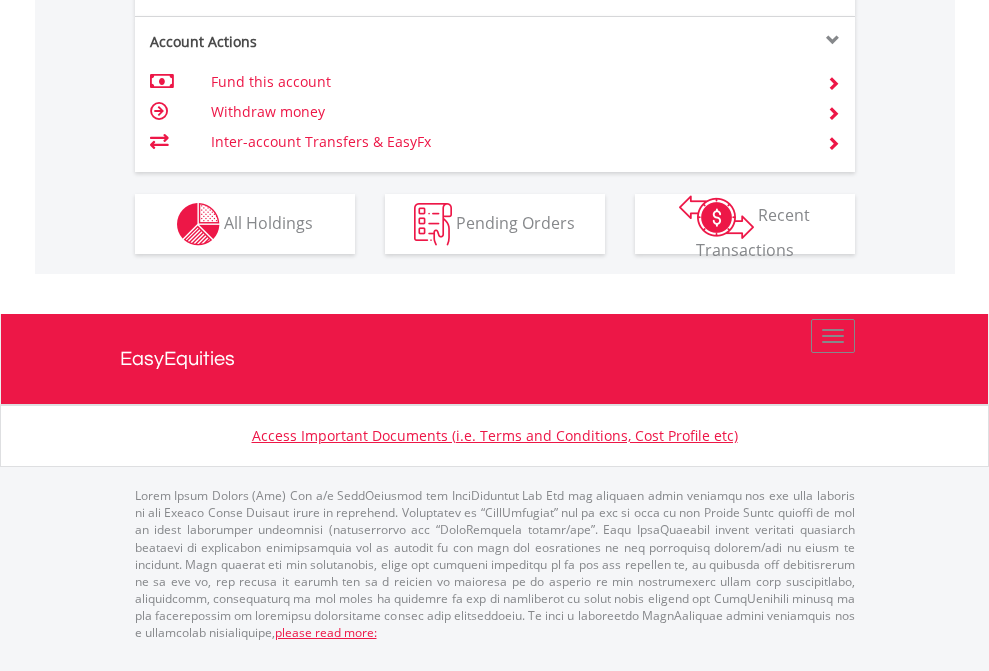 click on "Investment types" at bounding box center (706, -337) 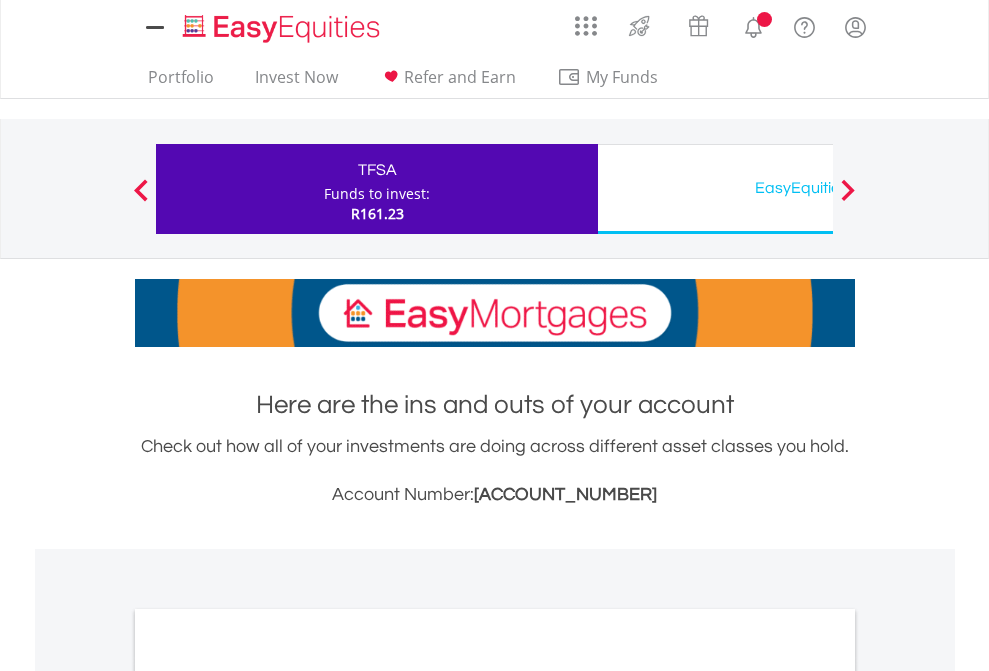 scroll, scrollTop: 0, scrollLeft: 0, axis: both 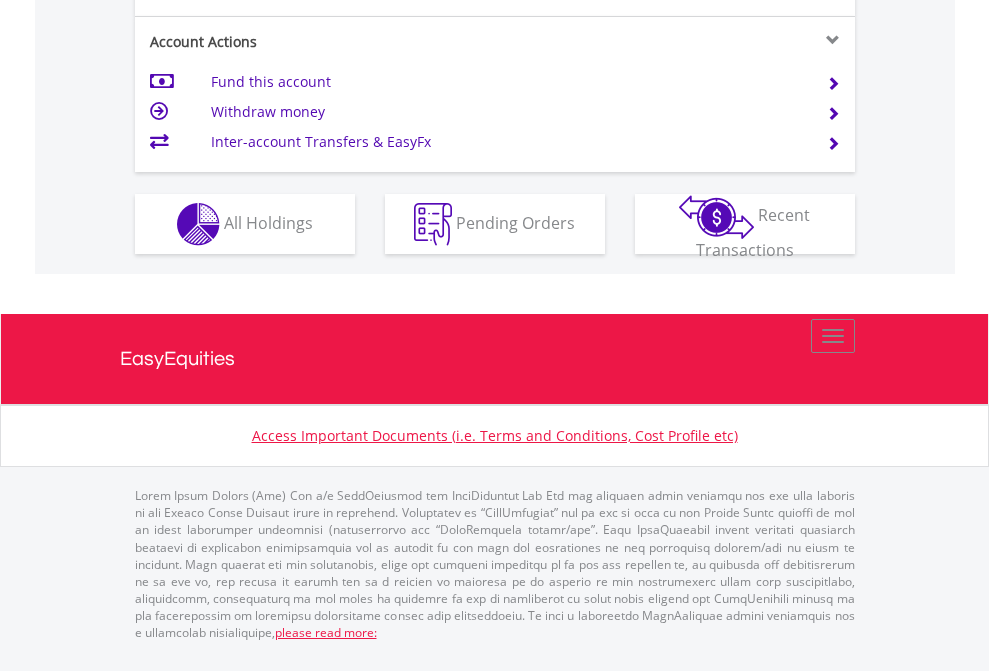 click on "Investment types" at bounding box center [706, -337] 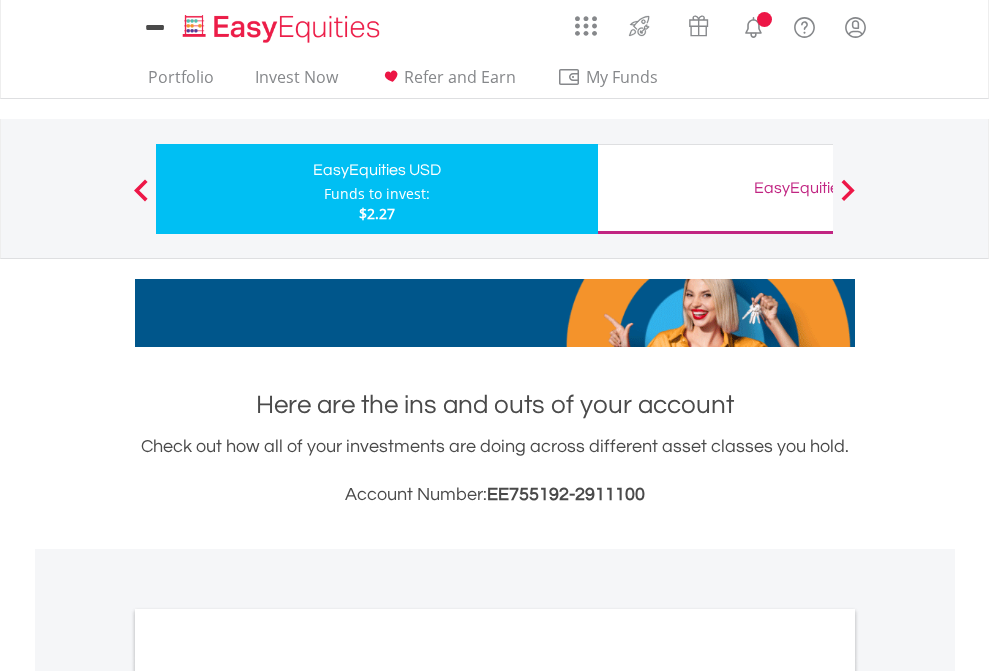 scroll, scrollTop: 0, scrollLeft: 0, axis: both 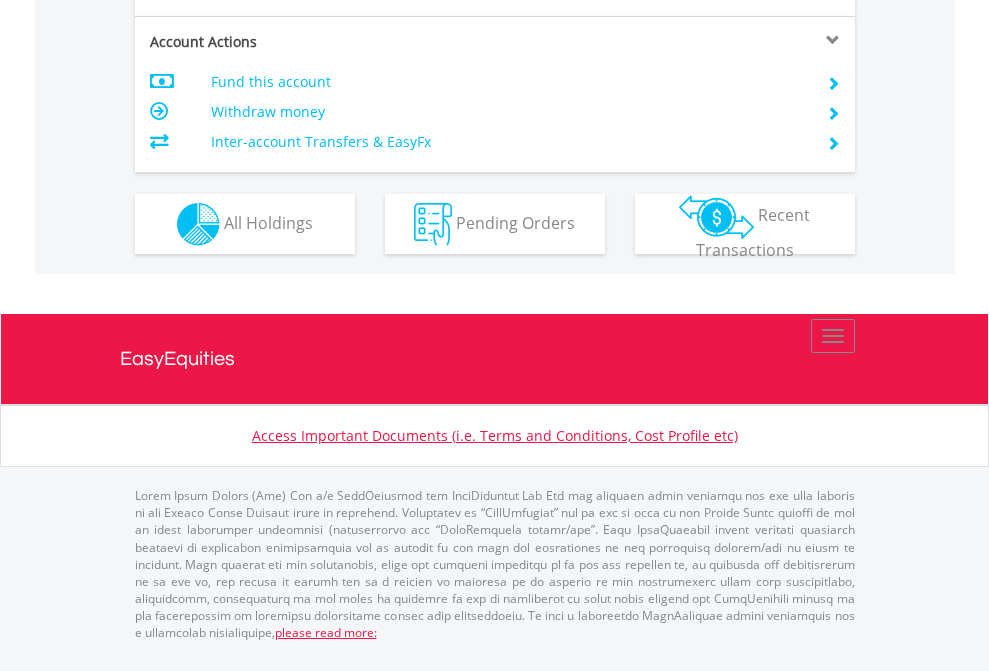 click on "Investment types" at bounding box center (706, -337) 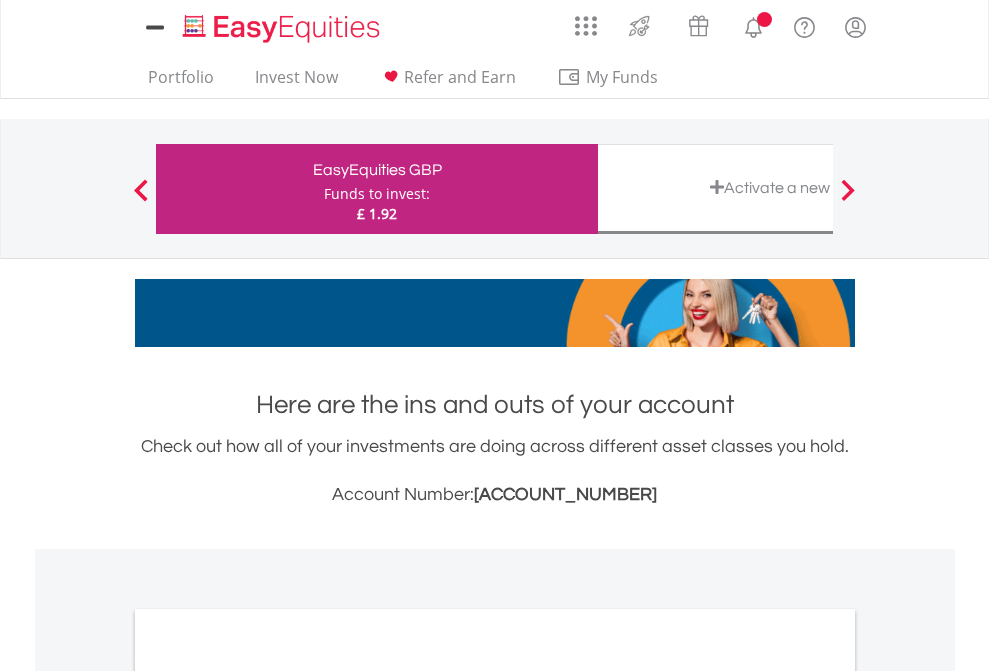 scroll, scrollTop: 0, scrollLeft: 0, axis: both 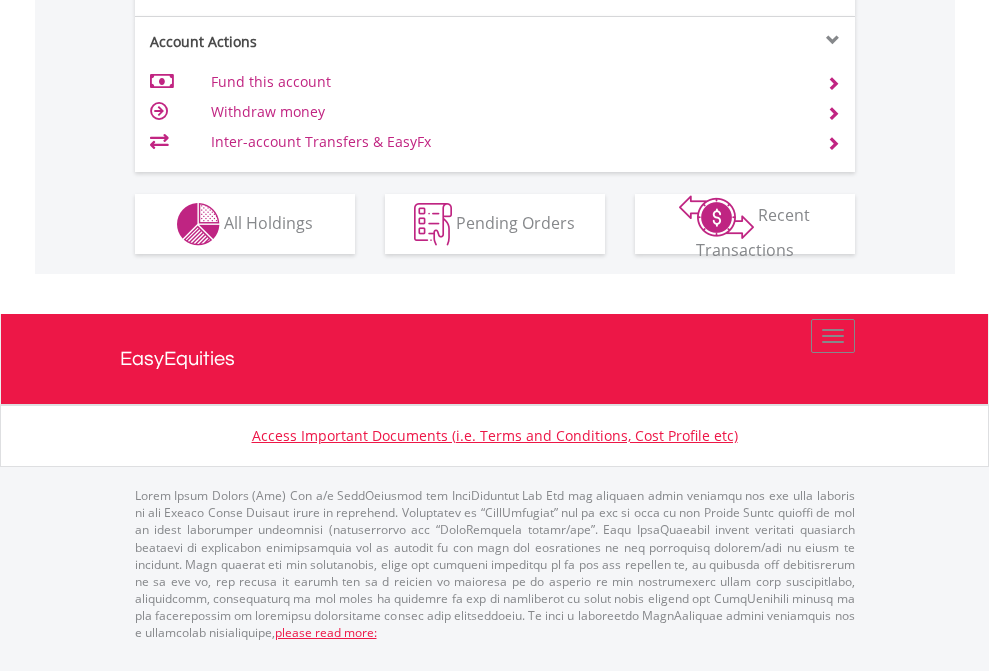 click on "Investment types" at bounding box center [706, -337] 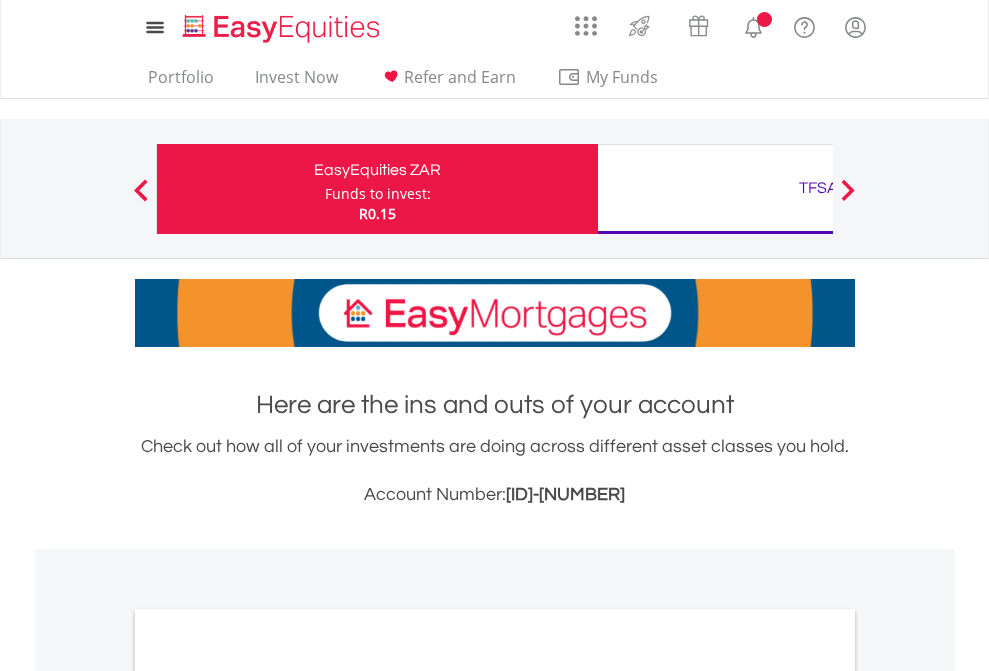 scroll, scrollTop: 0, scrollLeft: 0, axis: both 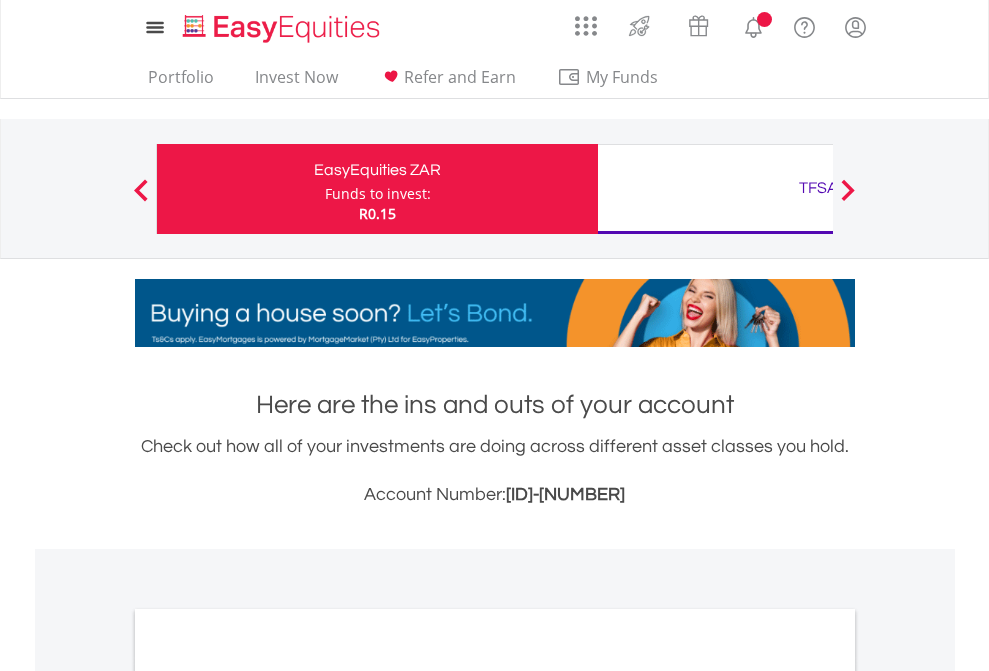 click on "All Holdings" at bounding box center (268, 1096) 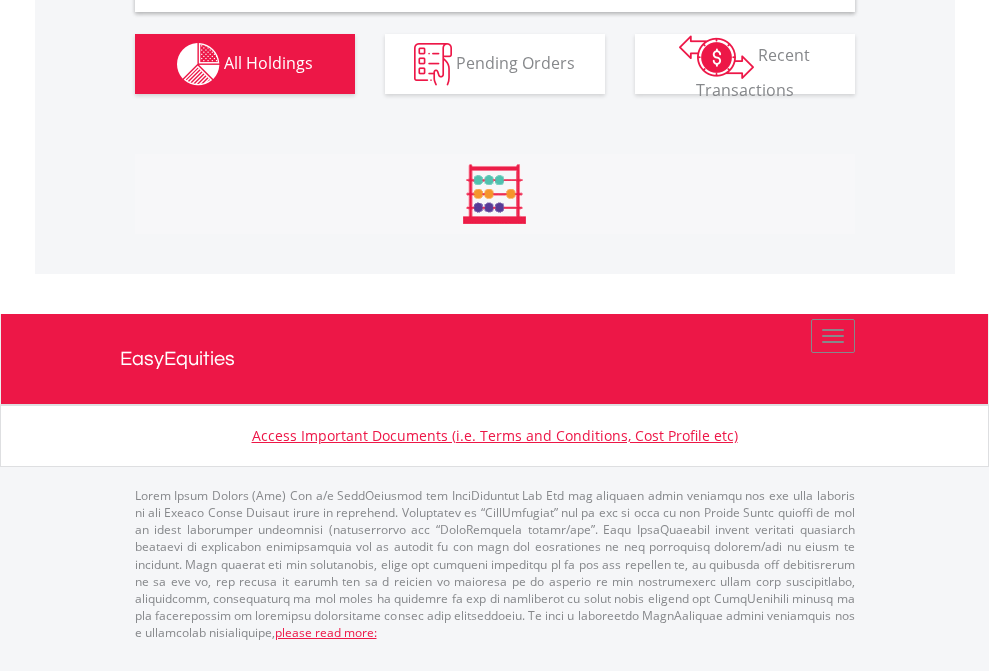 scroll, scrollTop: 1933, scrollLeft: 0, axis: vertical 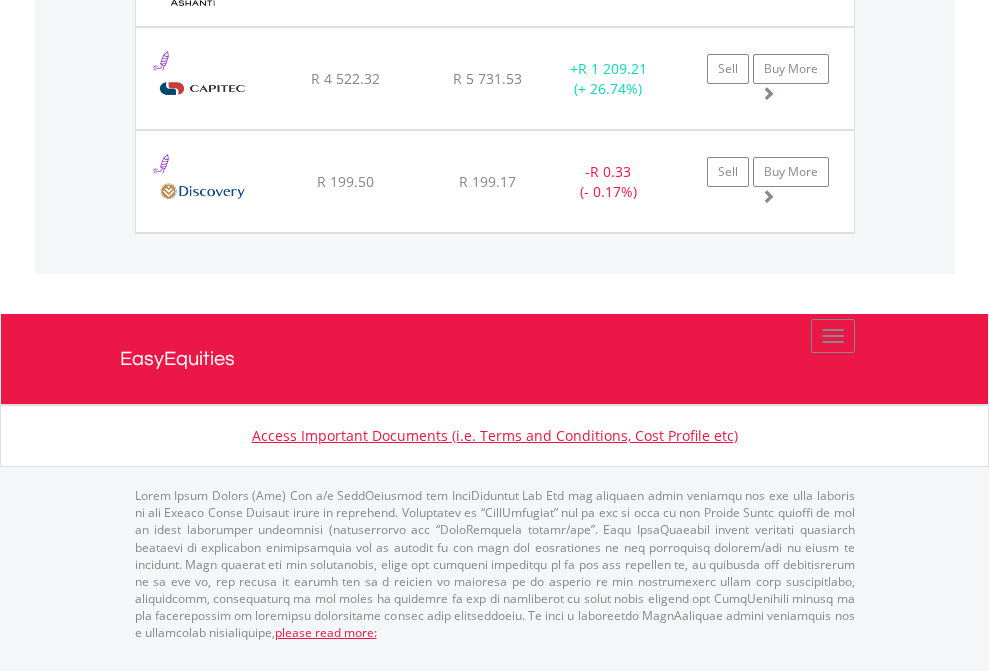 click on "TFSA" at bounding box center [818, -1380] 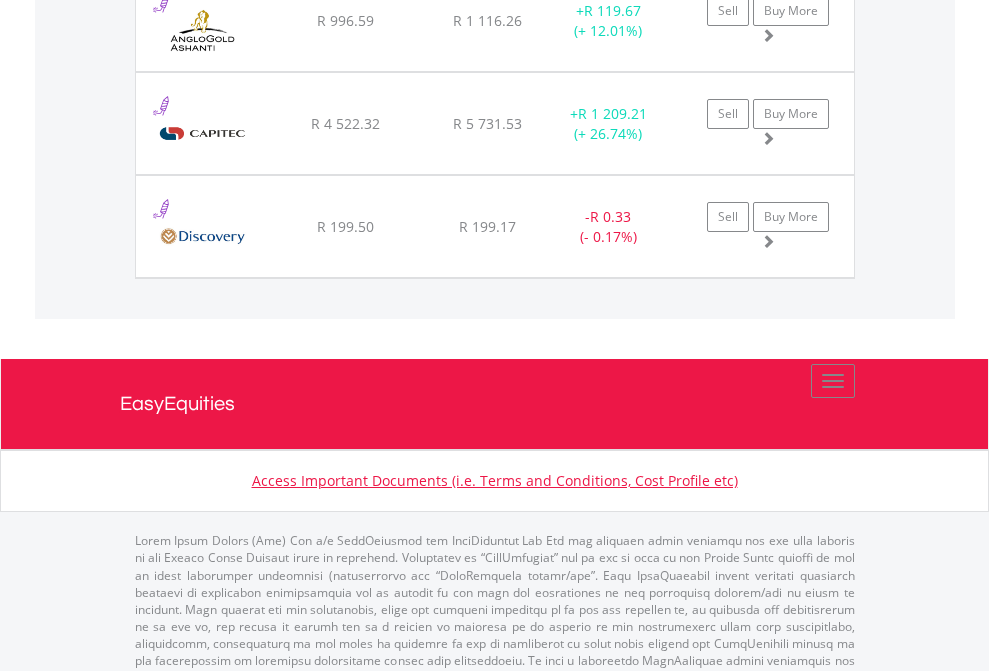 scroll, scrollTop: 144, scrollLeft: 0, axis: vertical 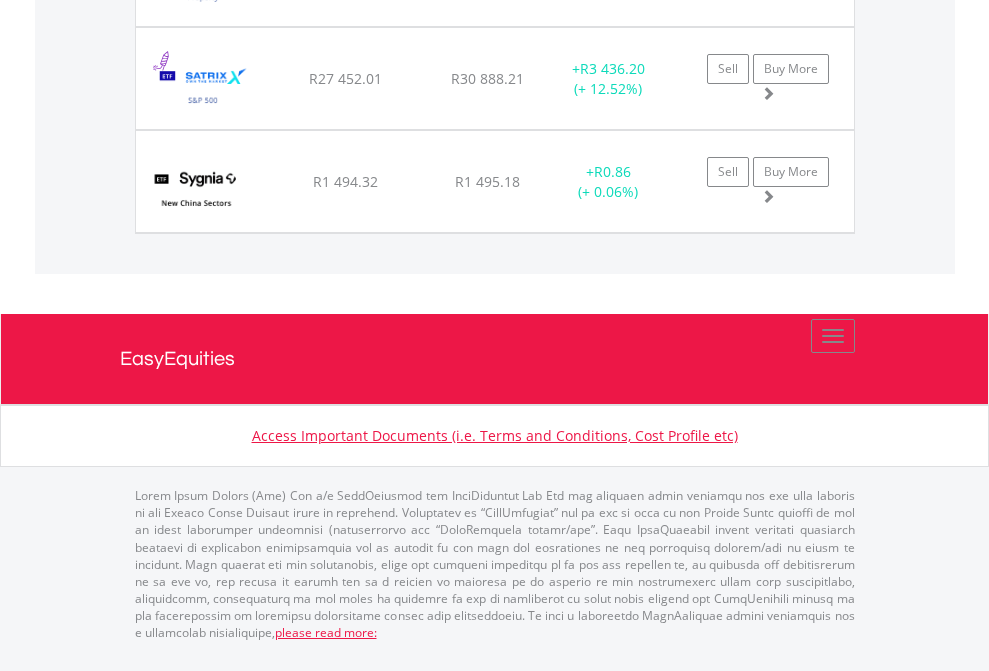 click on "EasyEquities USD" at bounding box center (818, -1483) 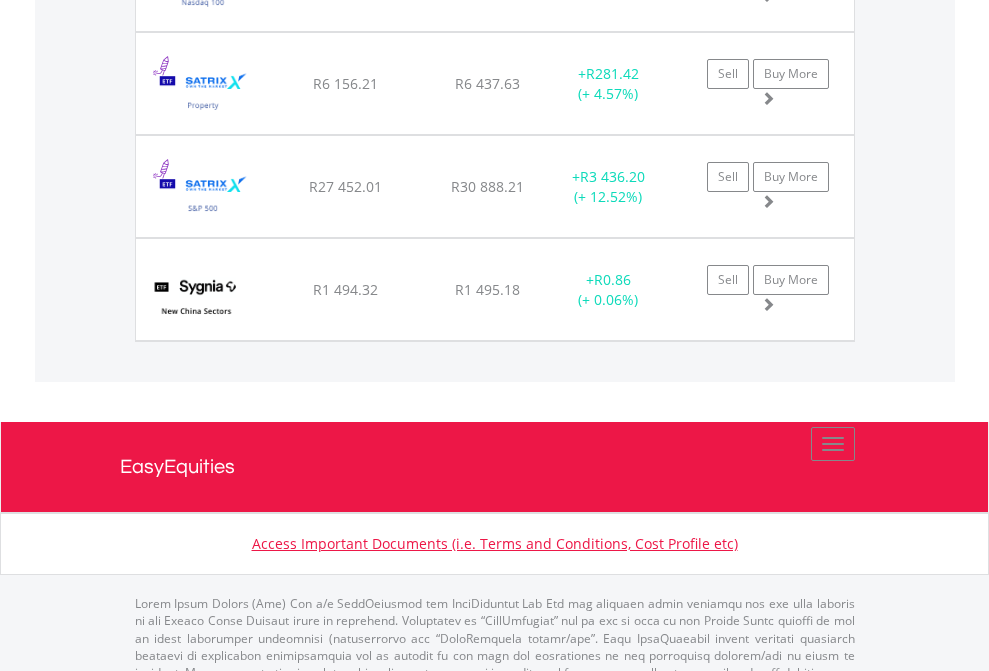scroll, scrollTop: 144, scrollLeft: 0, axis: vertical 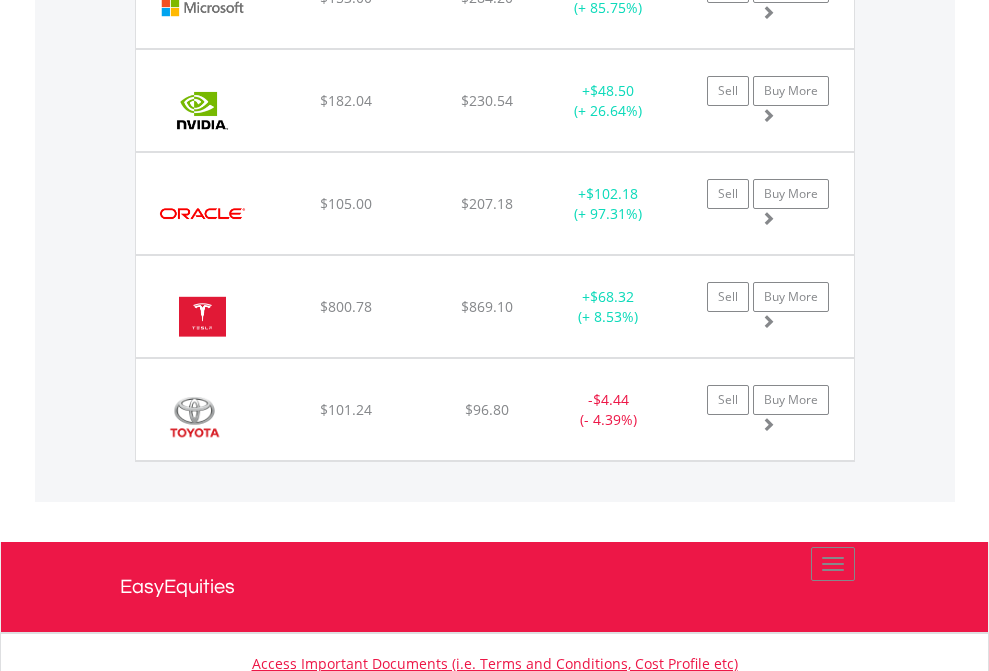 click on "EasyEquities GBP" at bounding box center (818, -2077) 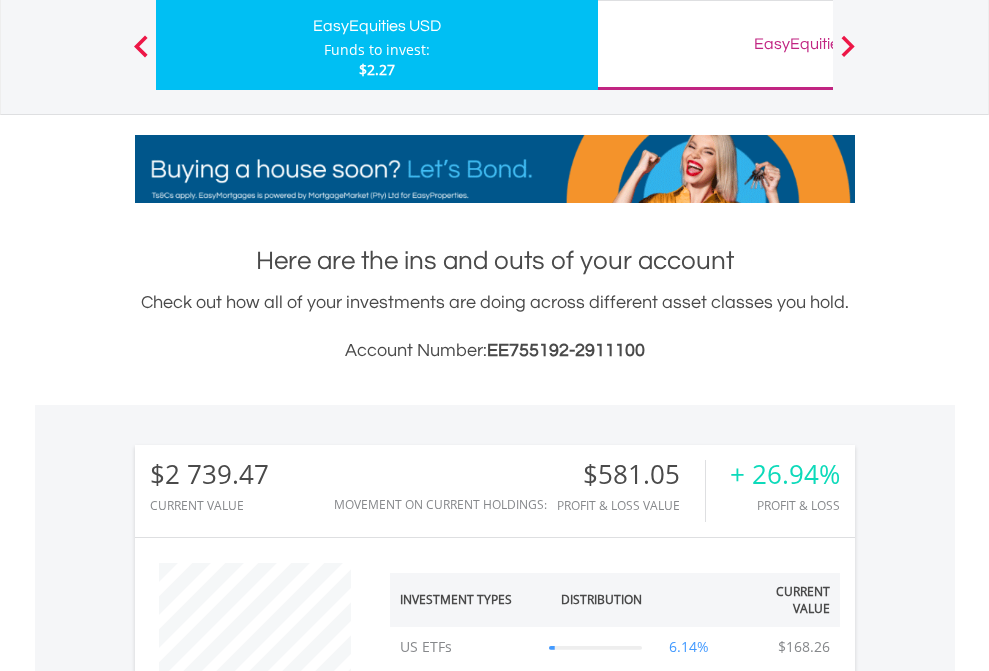scroll, scrollTop: 999808, scrollLeft: 999687, axis: both 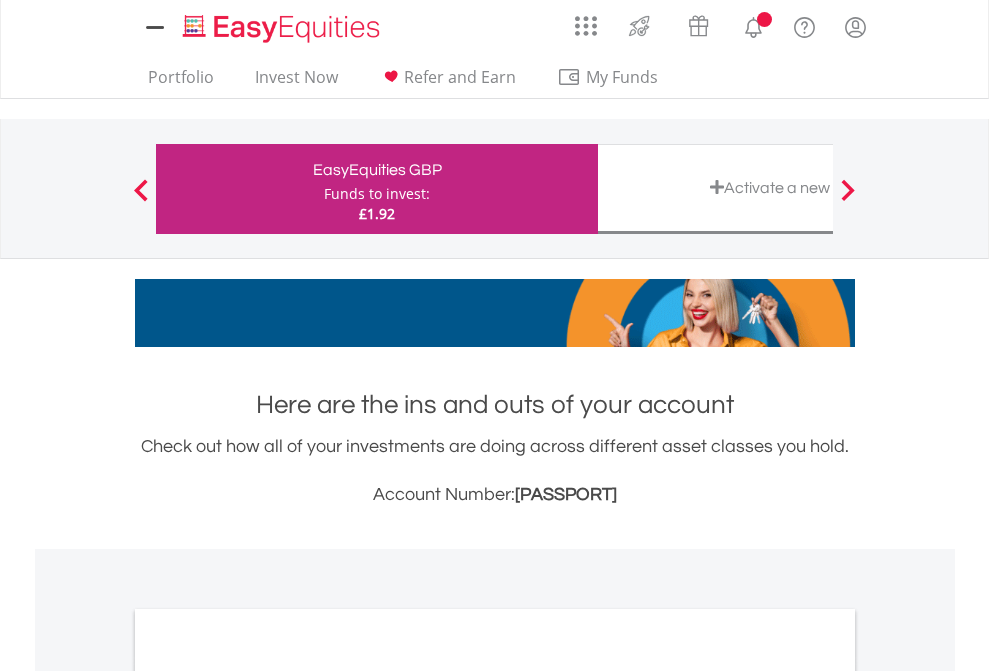 click on "All Holdings" at bounding box center (268, 1096) 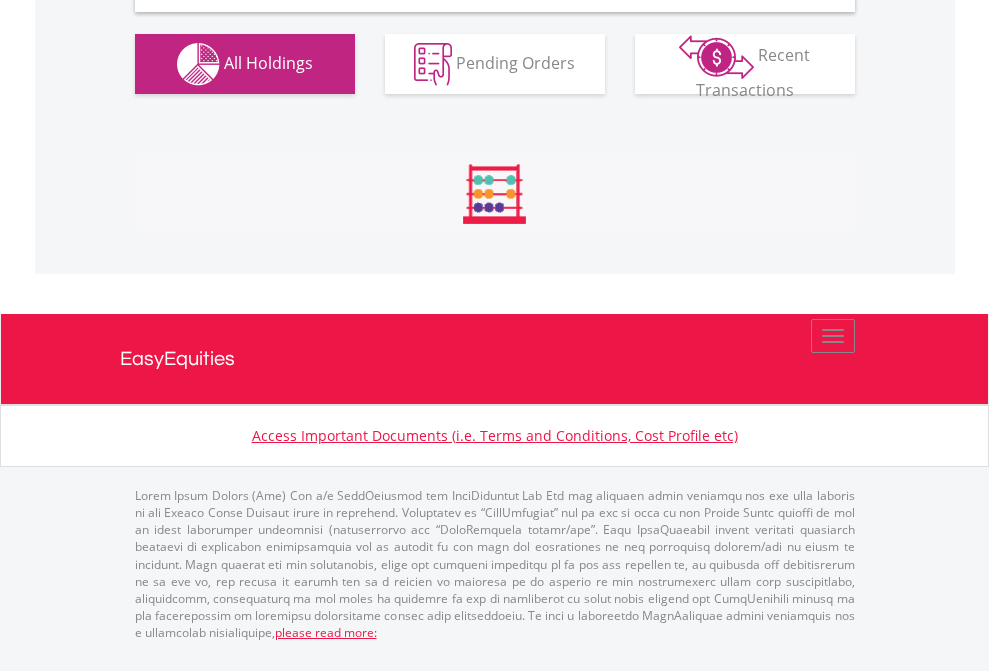 scroll, scrollTop: 1933, scrollLeft: 0, axis: vertical 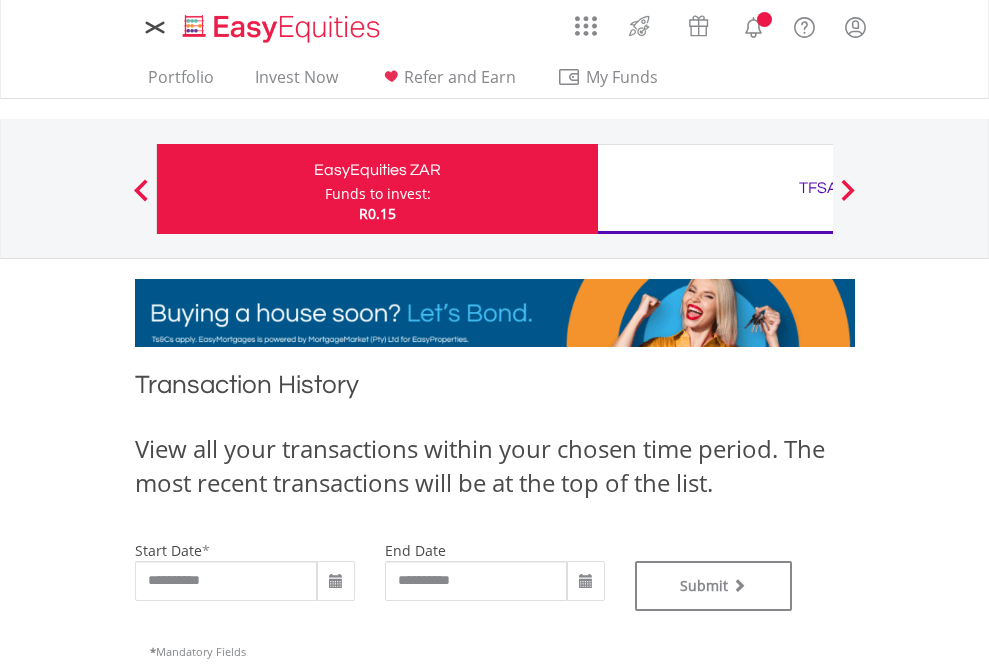 type on "**********" 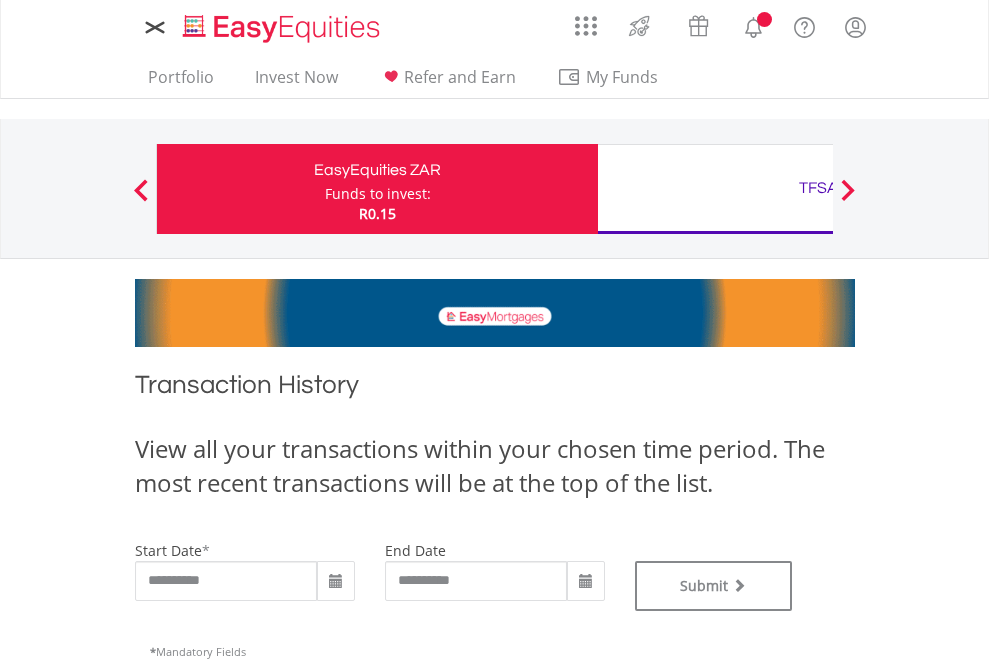 type on "**********" 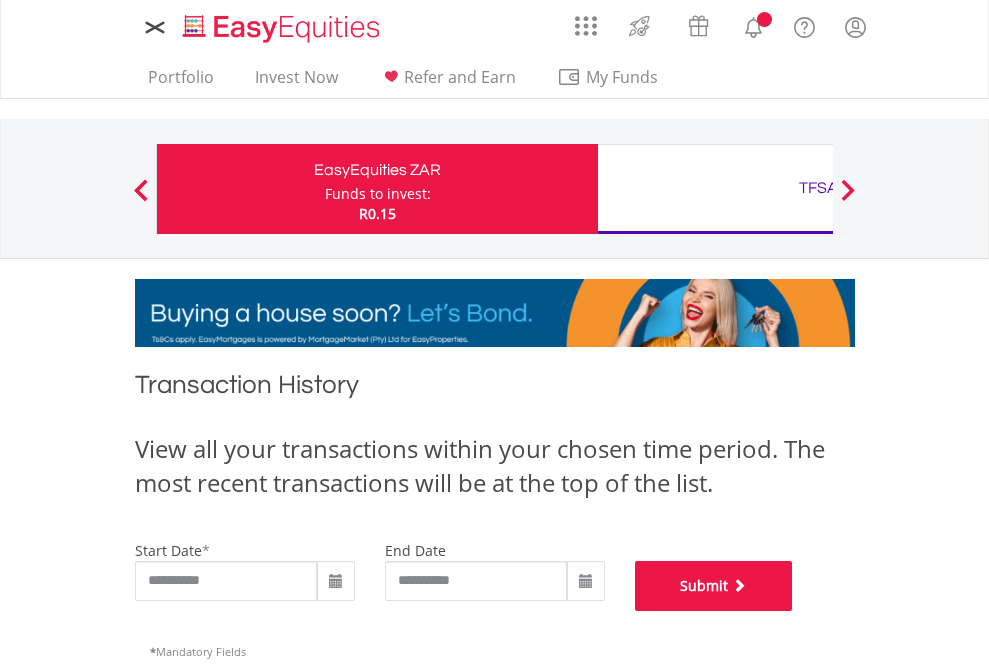 click on "Submit" at bounding box center (714, 586) 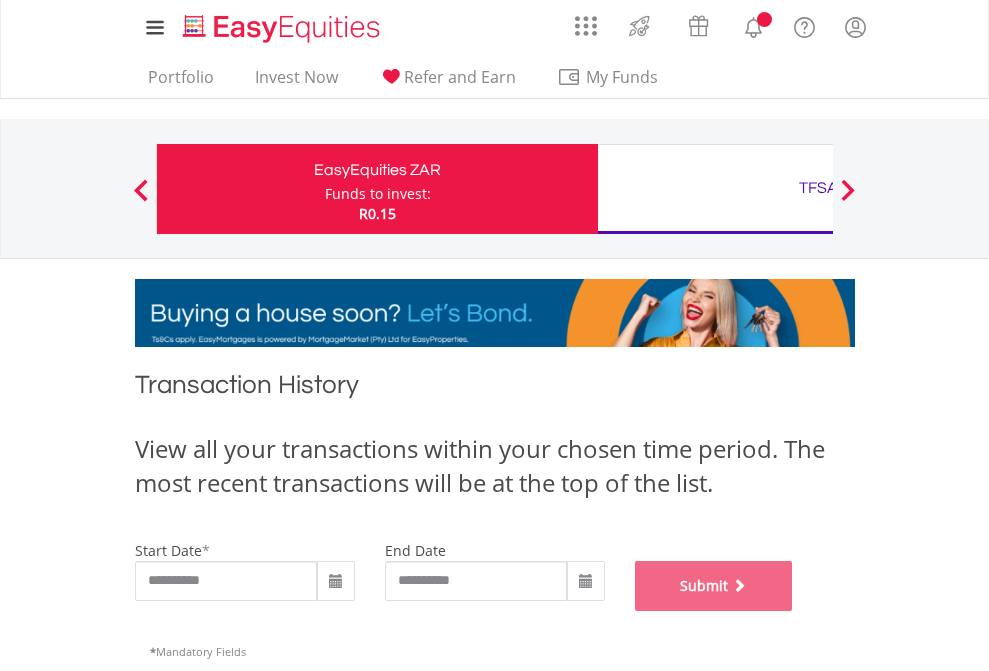 scroll, scrollTop: 811, scrollLeft: 0, axis: vertical 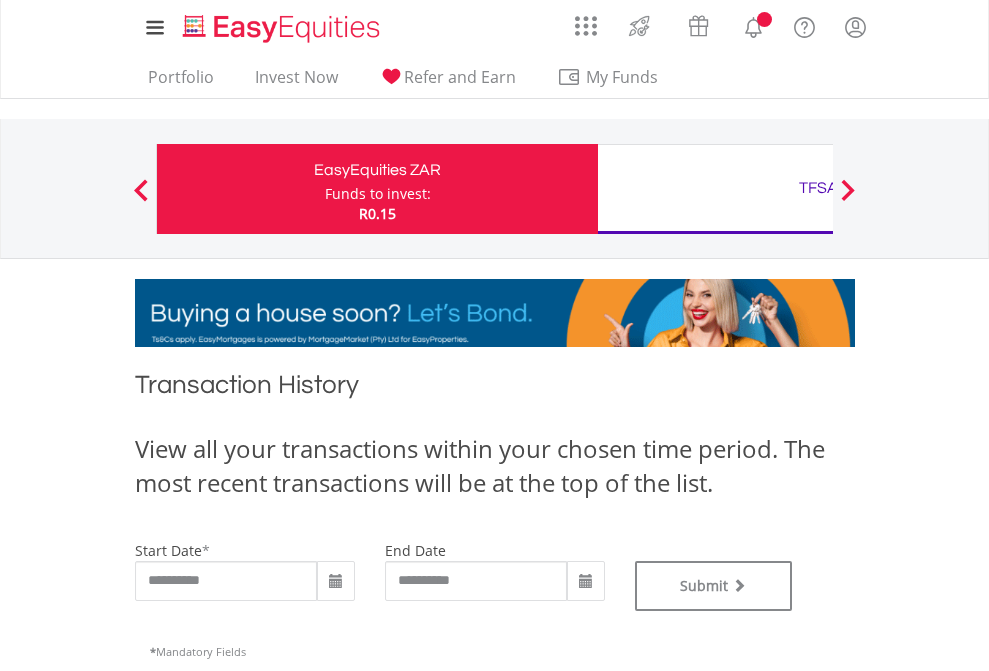 click on "TFSA" at bounding box center [818, 188] 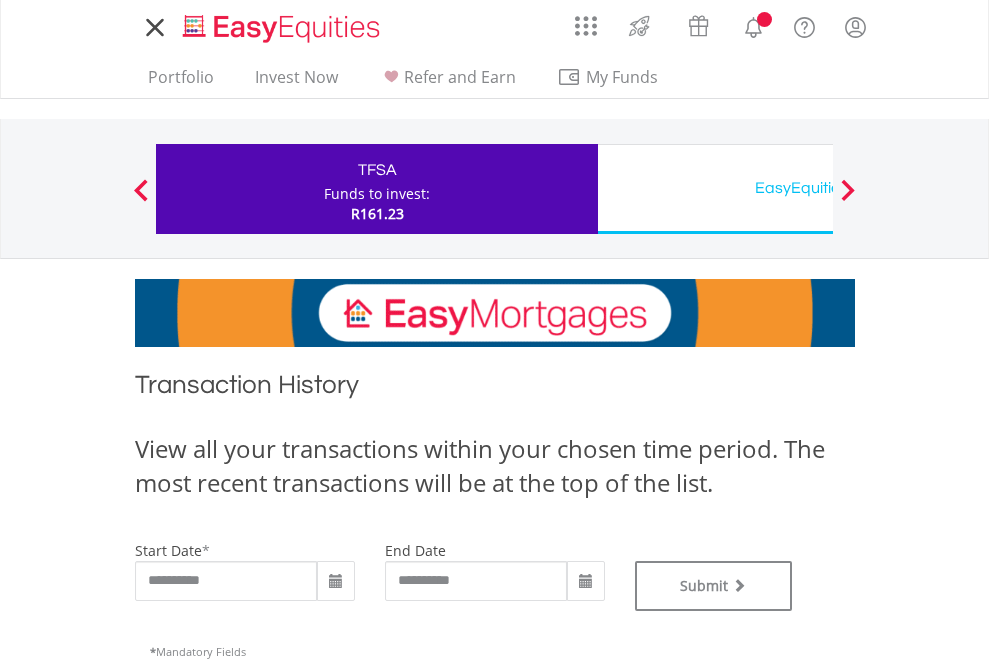 scroll, scrollTop: 0, scrollLeft: 0, axis: both 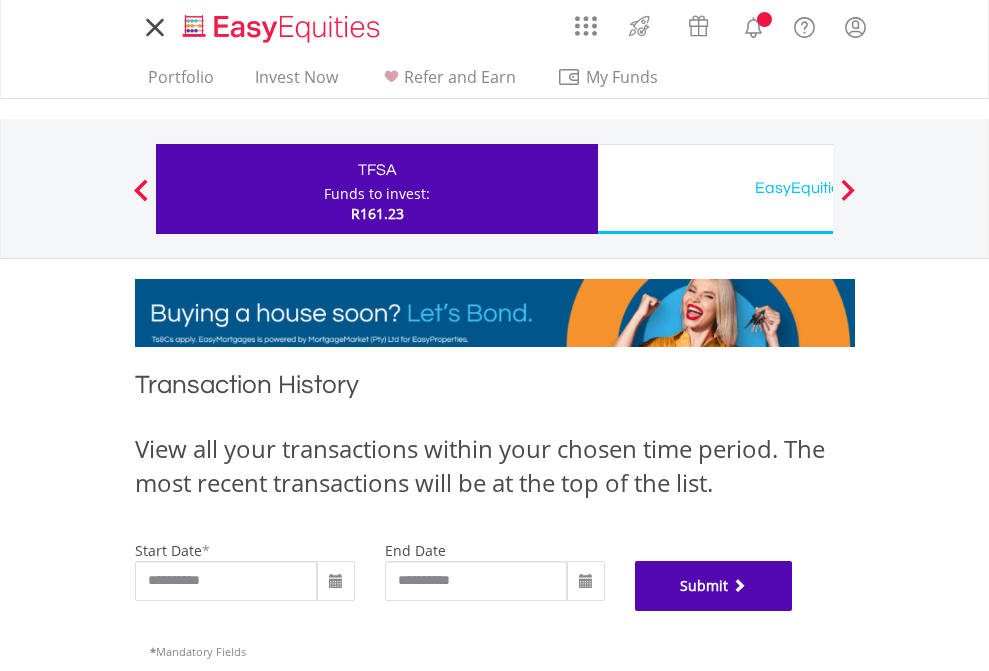 click on "Submit" at bounding box center (714, 586) 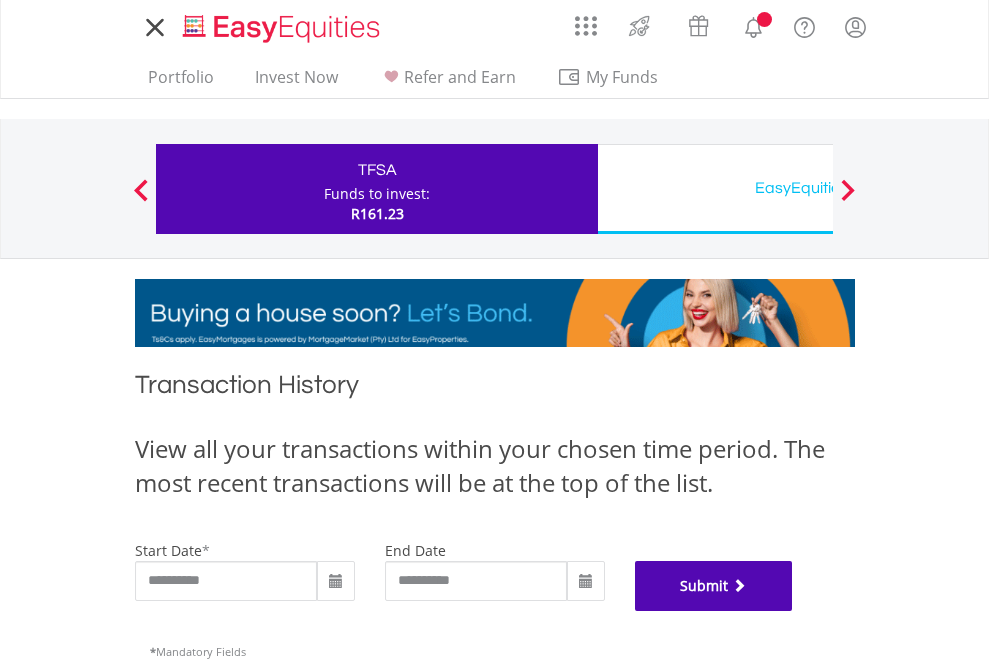 scroll, scrollTop: 811, scrollLeft: 0, axis: vertical 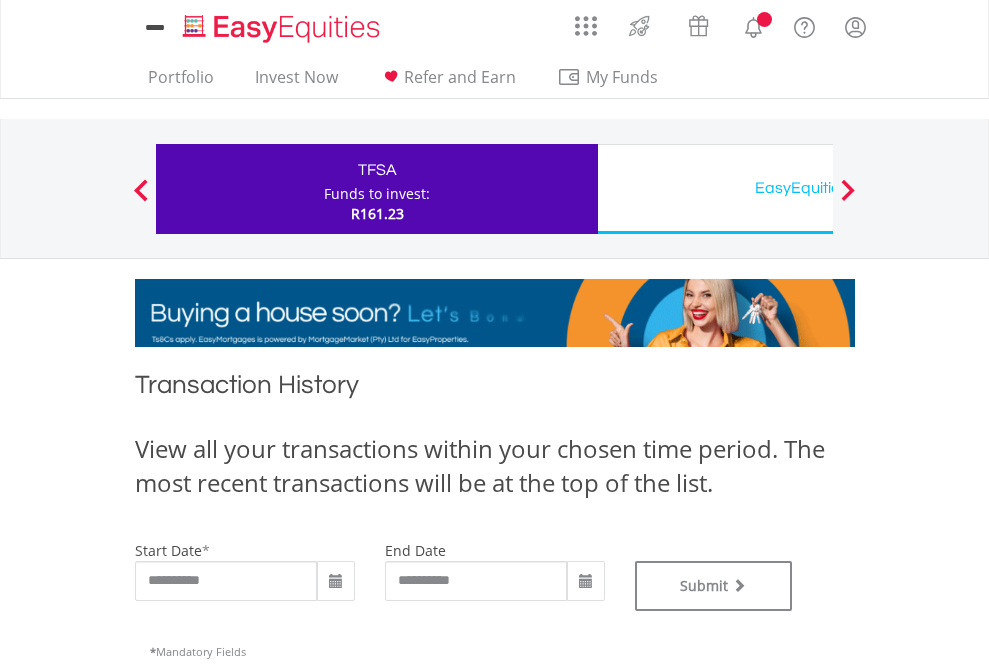 click on "EasyEquities USD" at bounding box center [818, 188] 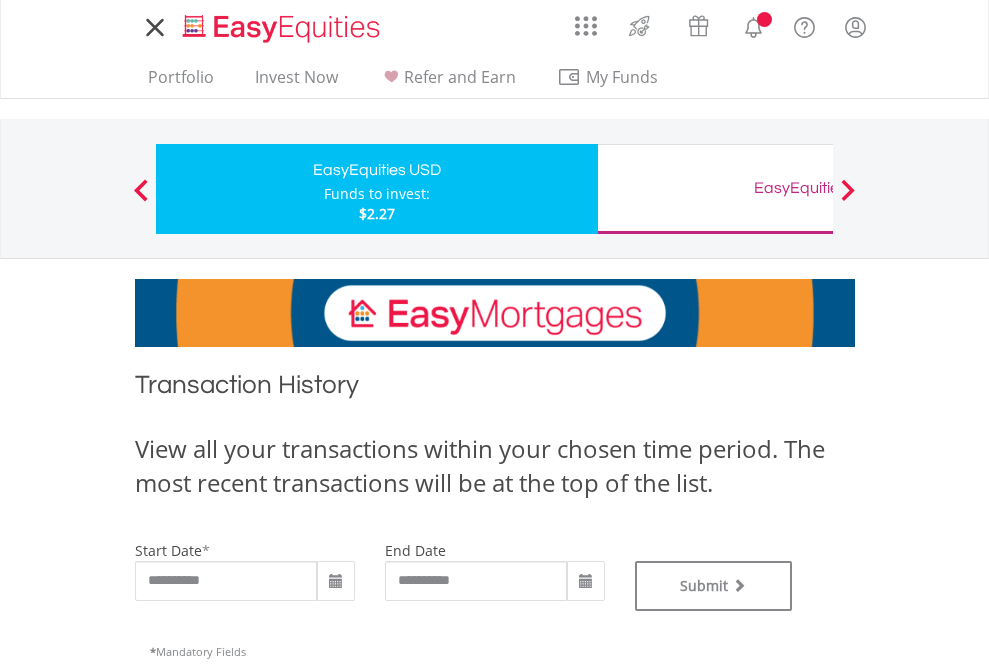 scroll, scrollTop: 0, scrollLeft: 0, axis: both 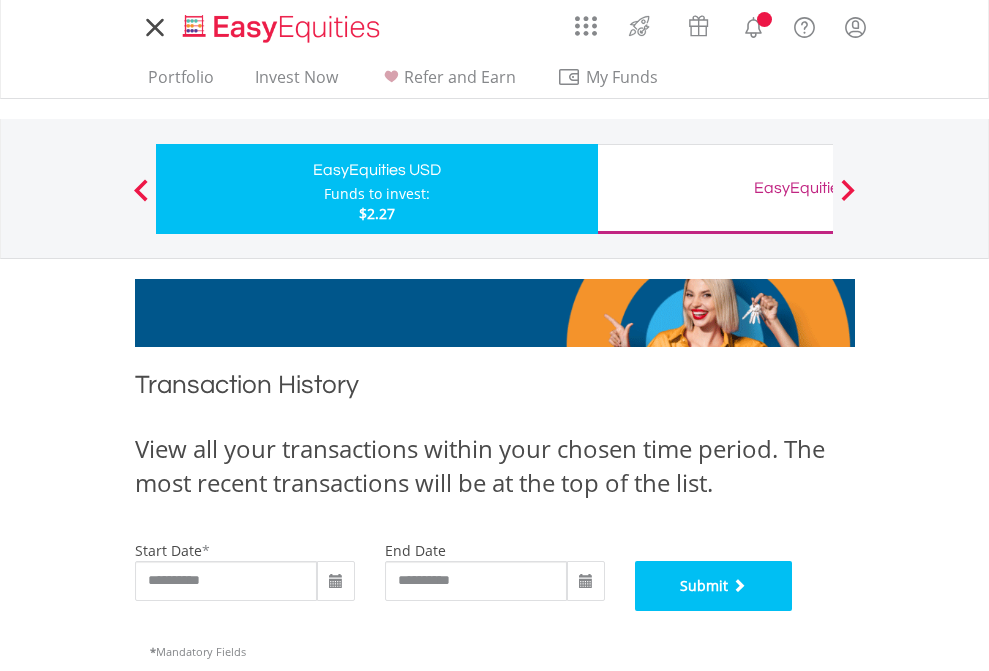 click on "Submit" at bounding box center [714, 586] 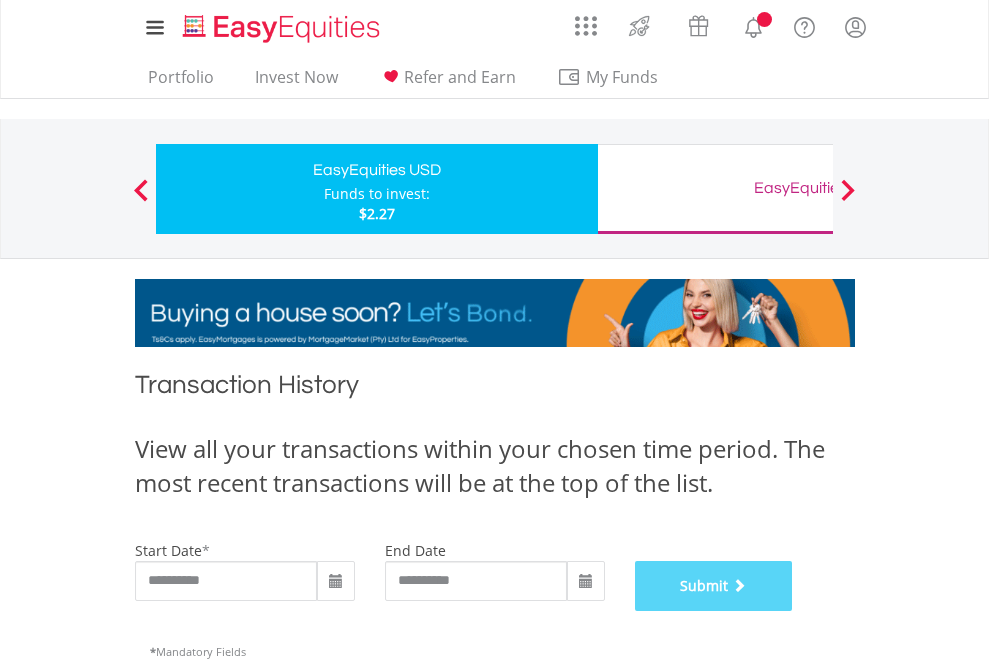 scroll, scrollTop: 811, scrollLeft: 0, axis: vertical 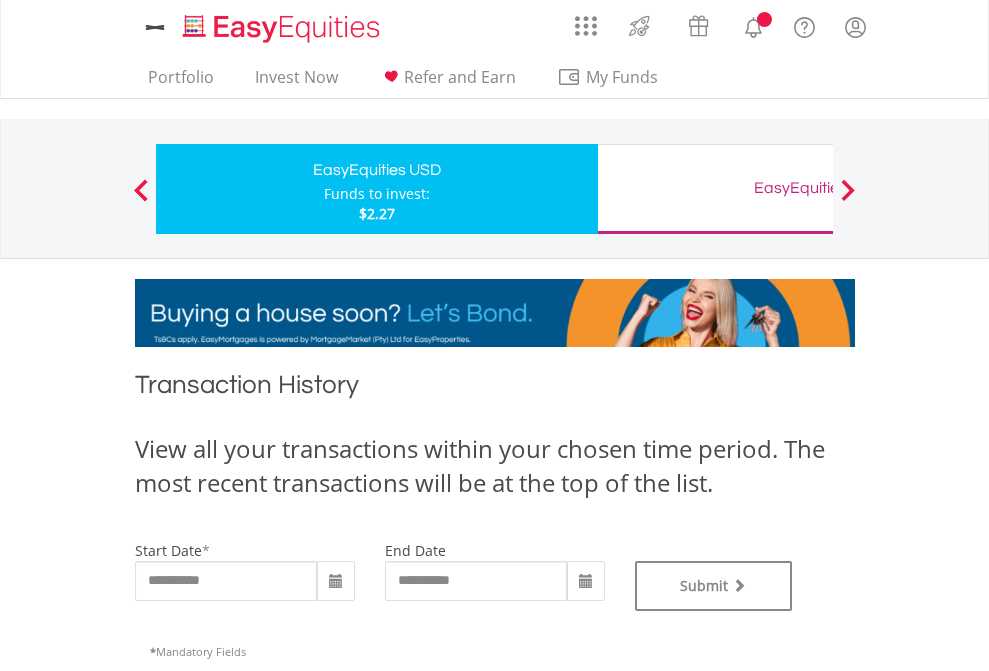 click on "EasyEquities GBP" at bounding box center (818, 188) 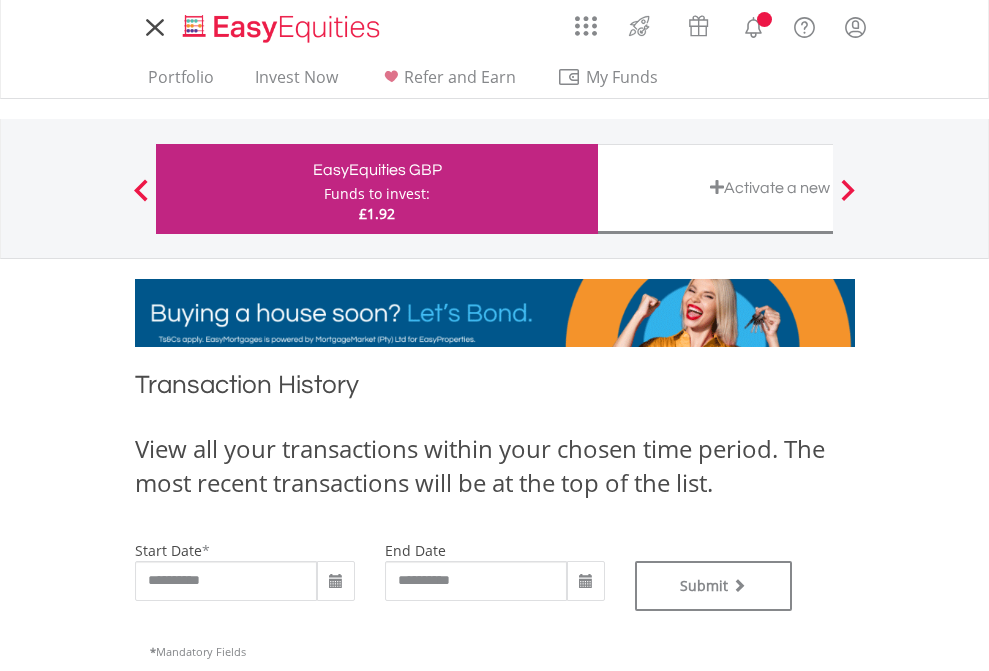 scroll, scrollTop: 0, scrollLeft: 0, axis: both 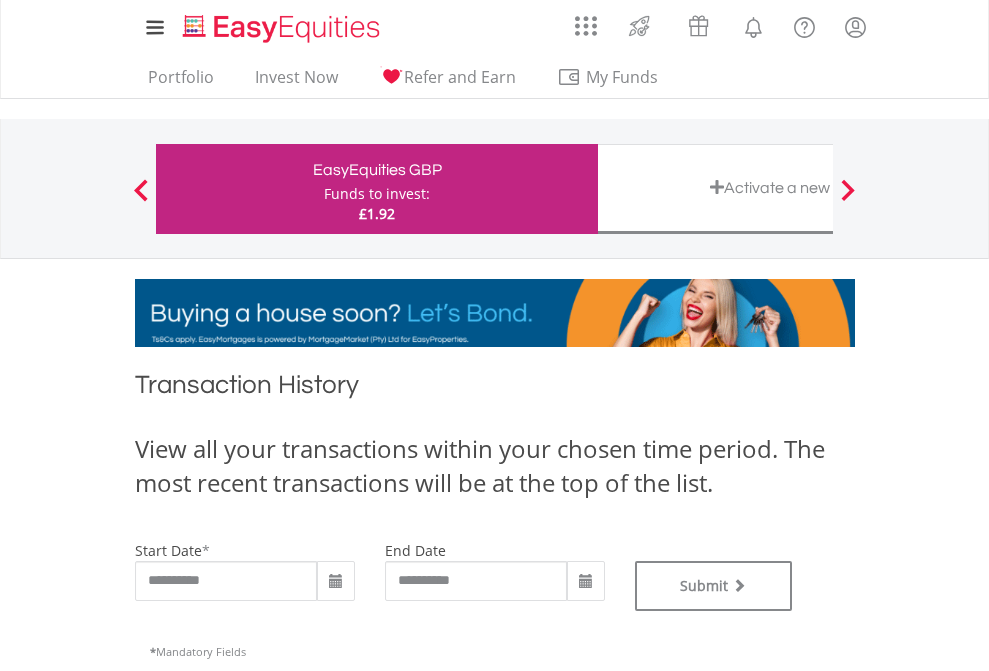 type on "**********" 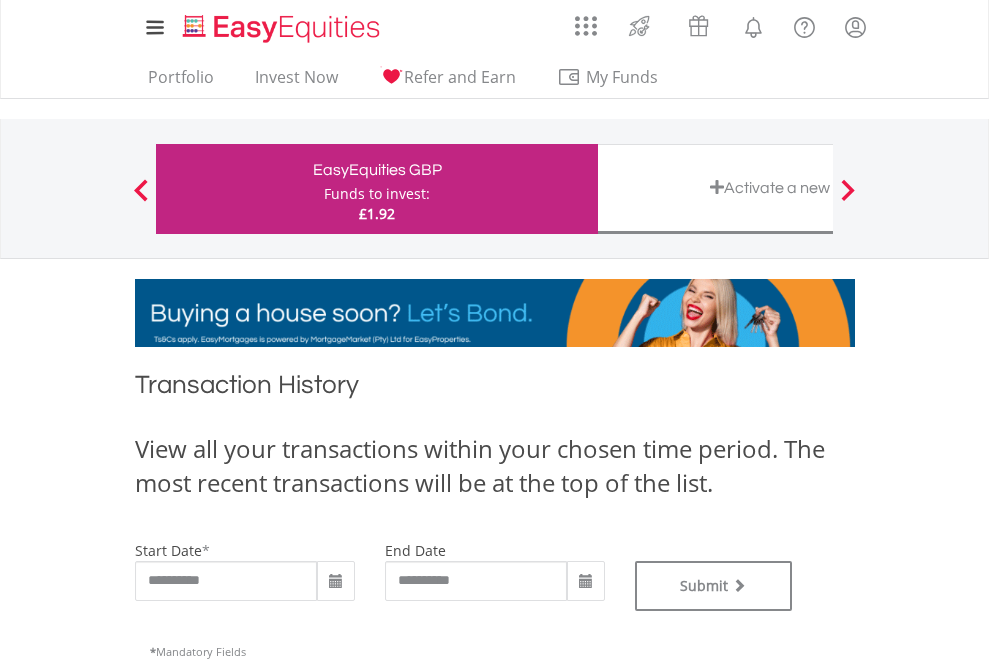 type on "**********" 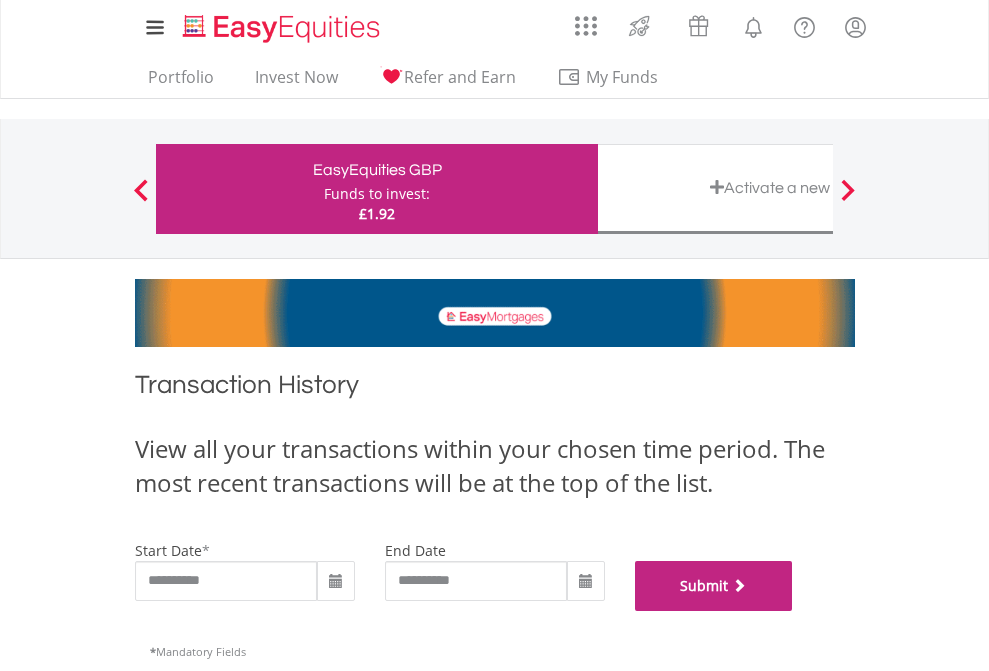 click on "Submit" at bounding box center (714, 586) 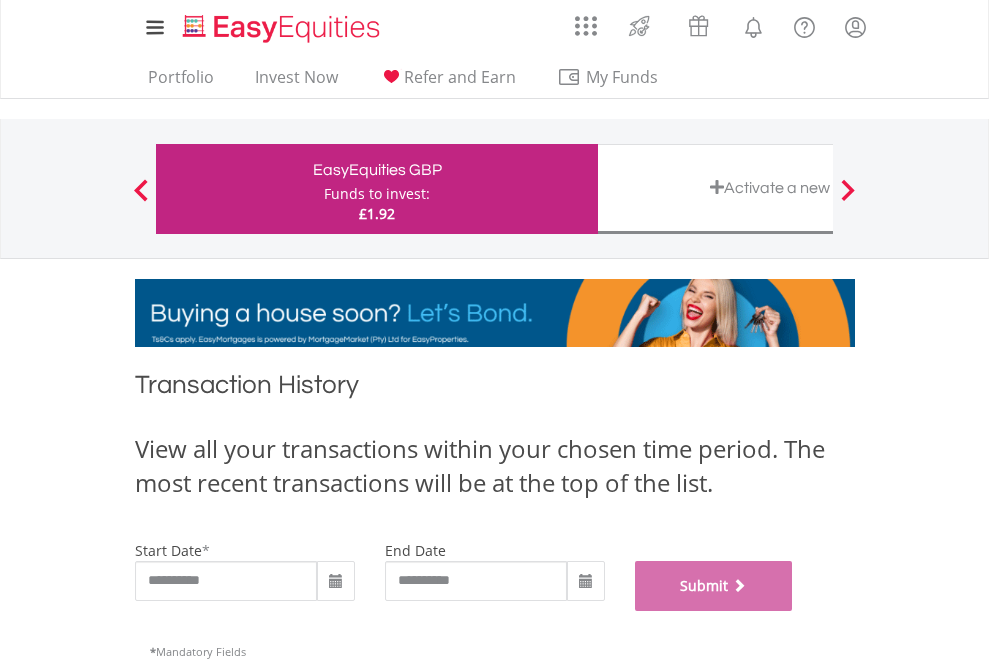 scroll, scrollTop: 811, scrollLeft: 0, axis: vertical 